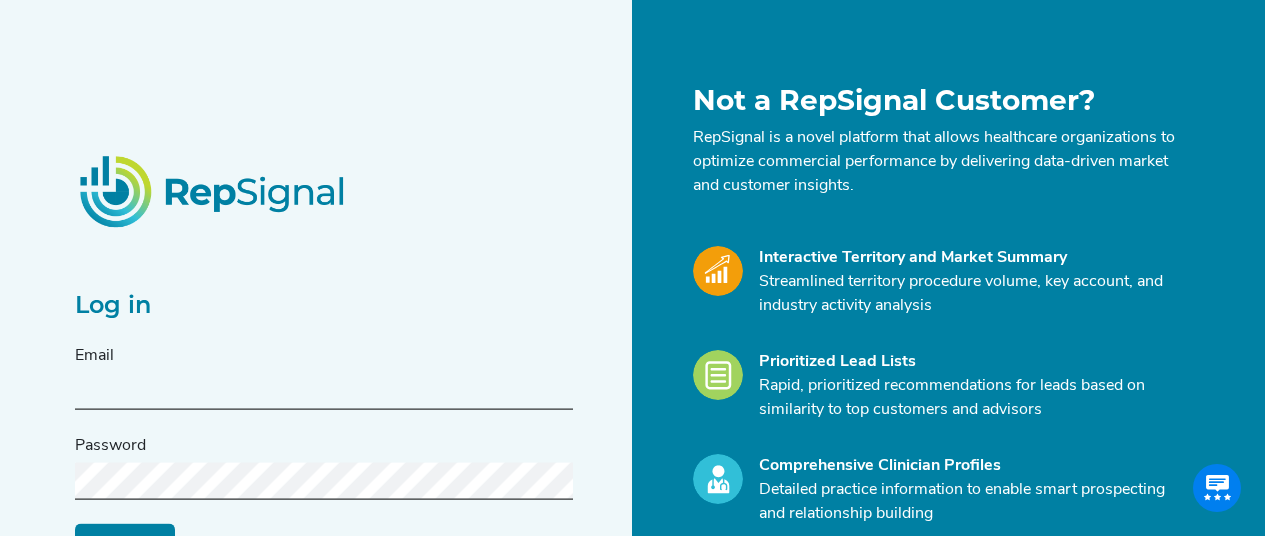 scroll, scrollTop: 0, scrollLeft: 0, axis: both 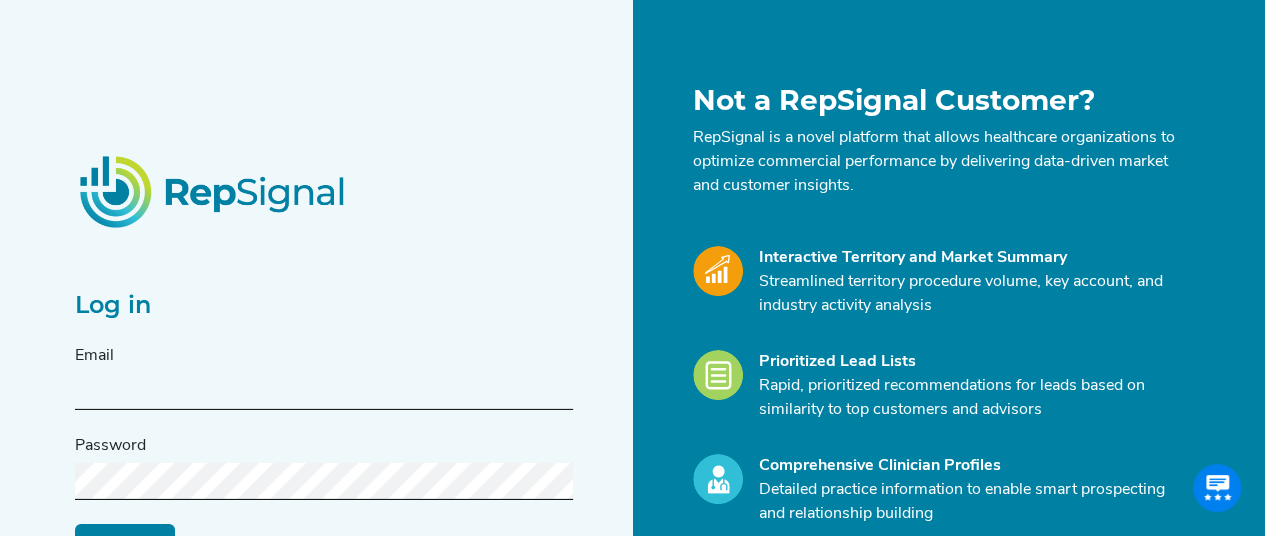 type on "jbednar@conformalmedical.com" 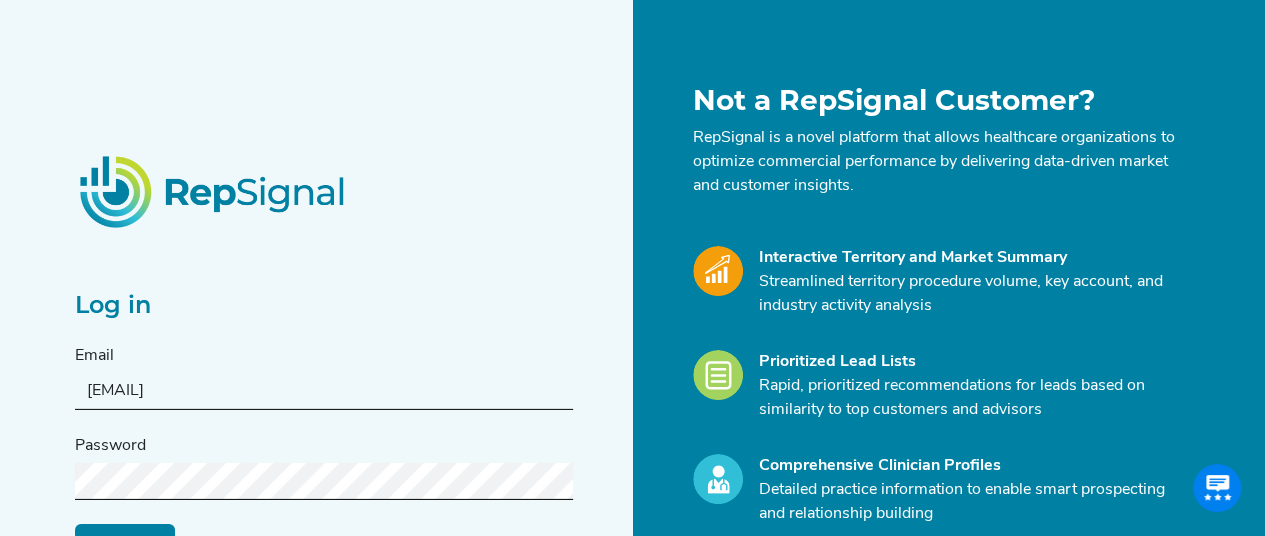 click on "Log in" at bounding box center [125, 543] 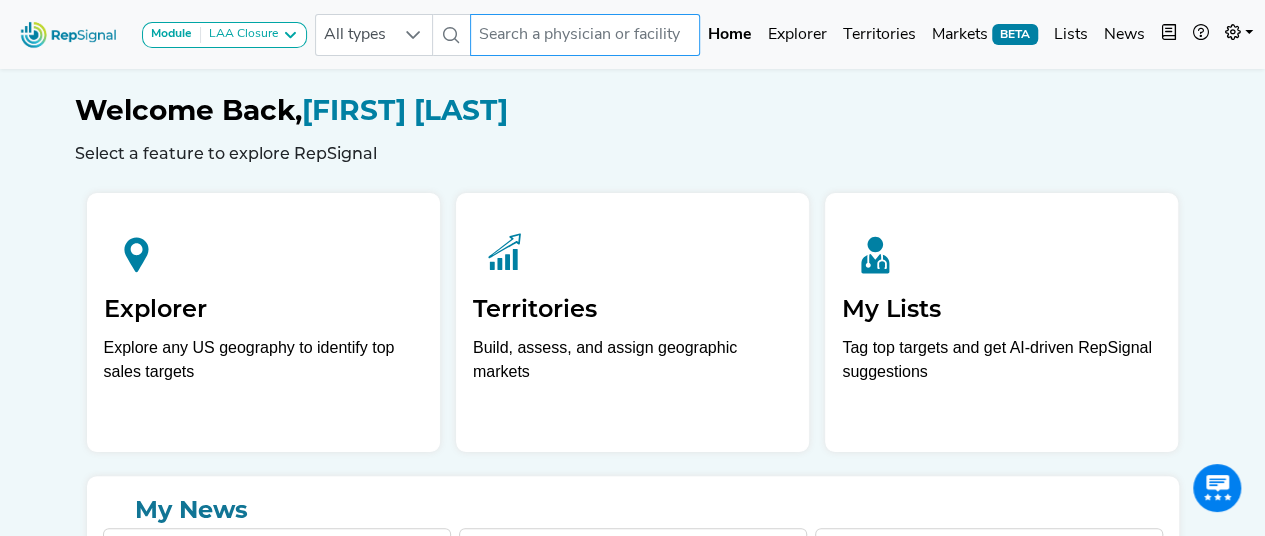 click at bounding box center [585, 35] 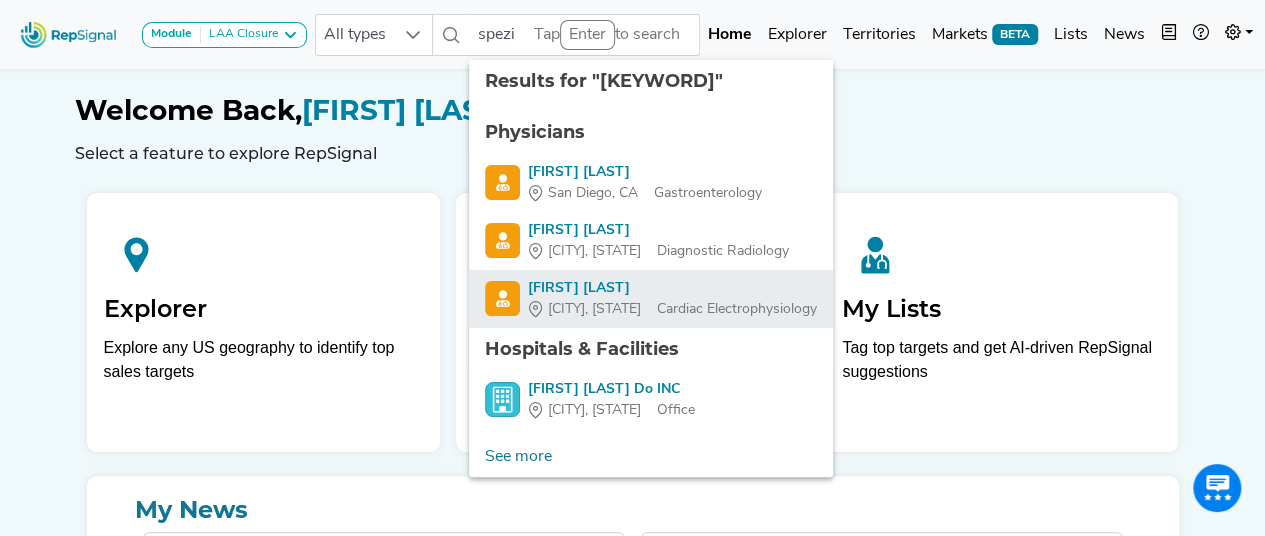 click on "Giancarlo Speziani" at bounding box center (672, 288) 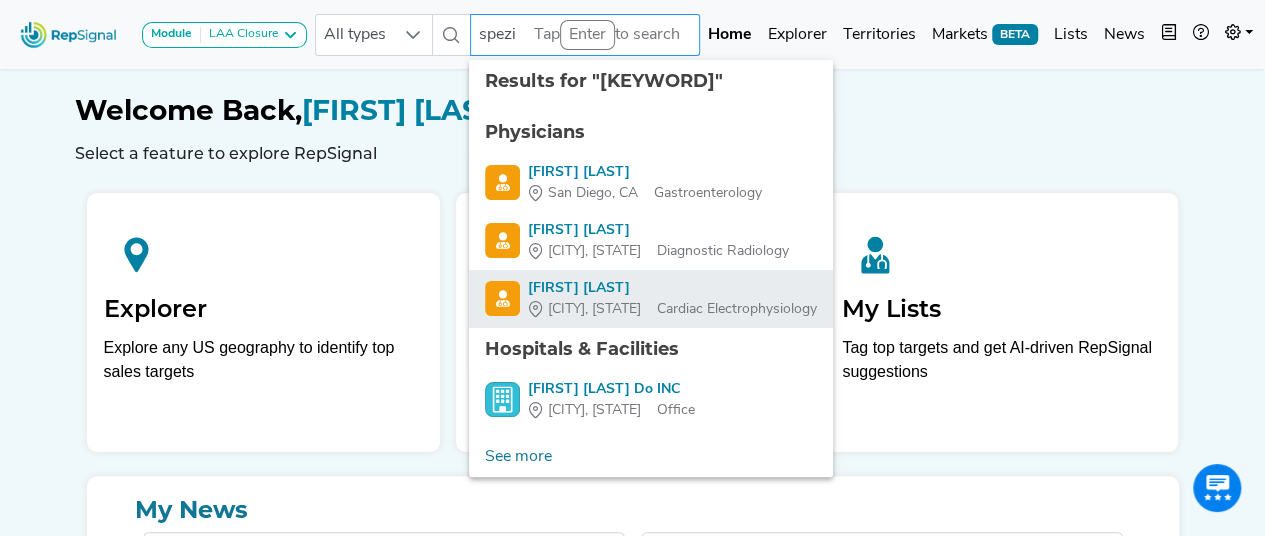 type on "Giancarlo Speziani" 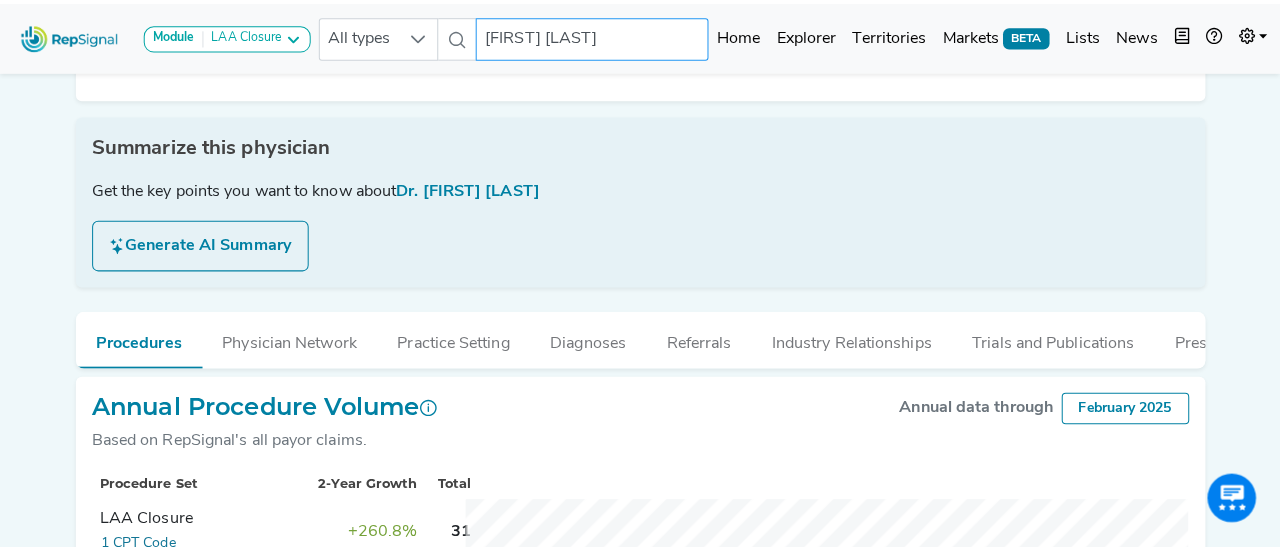 scroll, scrollTop: 0, scrollLeft: 0, axis: both 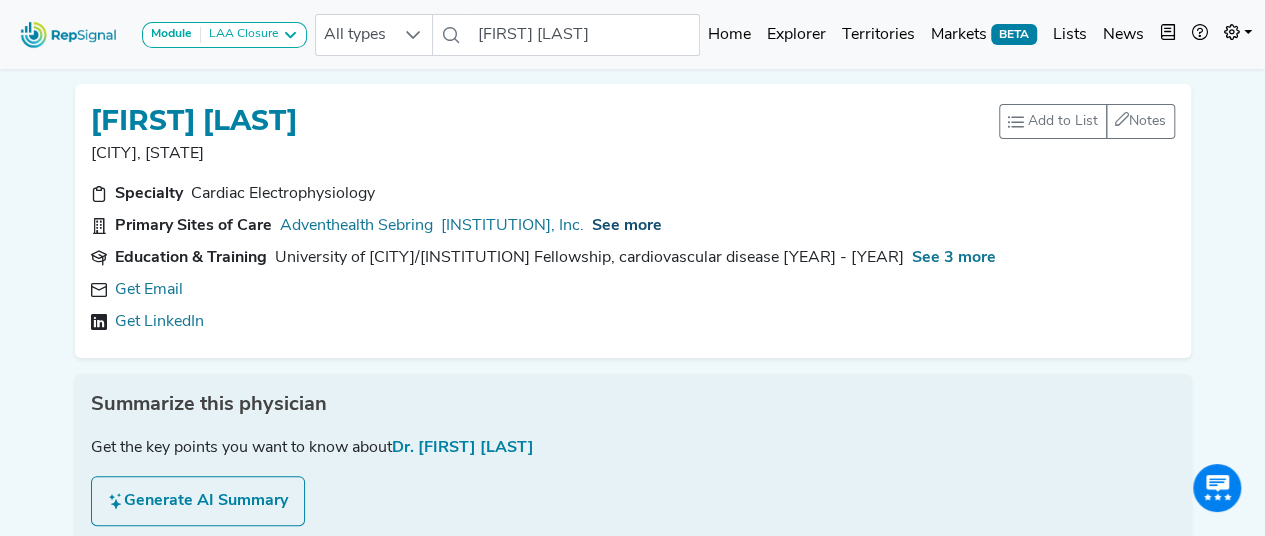 click on "See more" at bounding box center (627, 226) 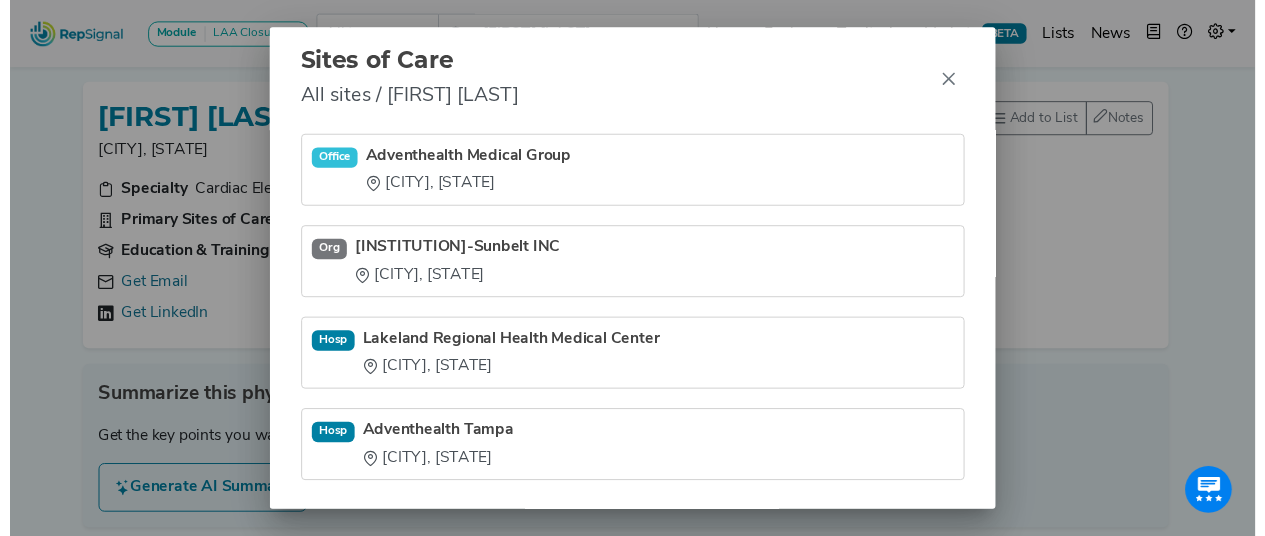 scroll, scrollTop: 389, scrollLeft: 0, axis: vertical 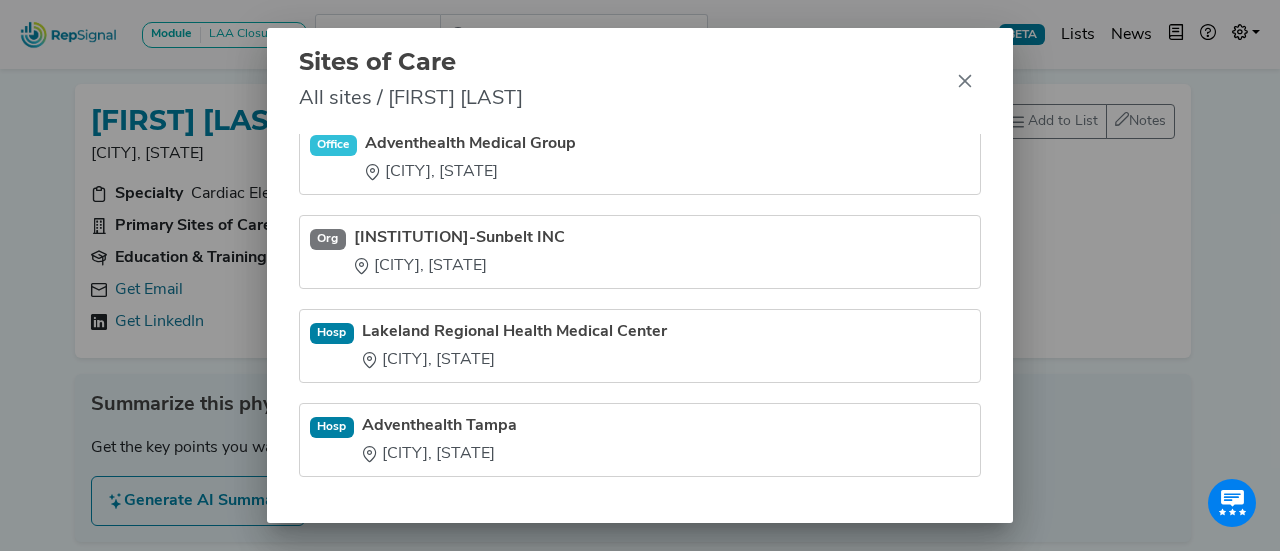 click on "Adventhealth Tampa" at bounding box center [439, 426] 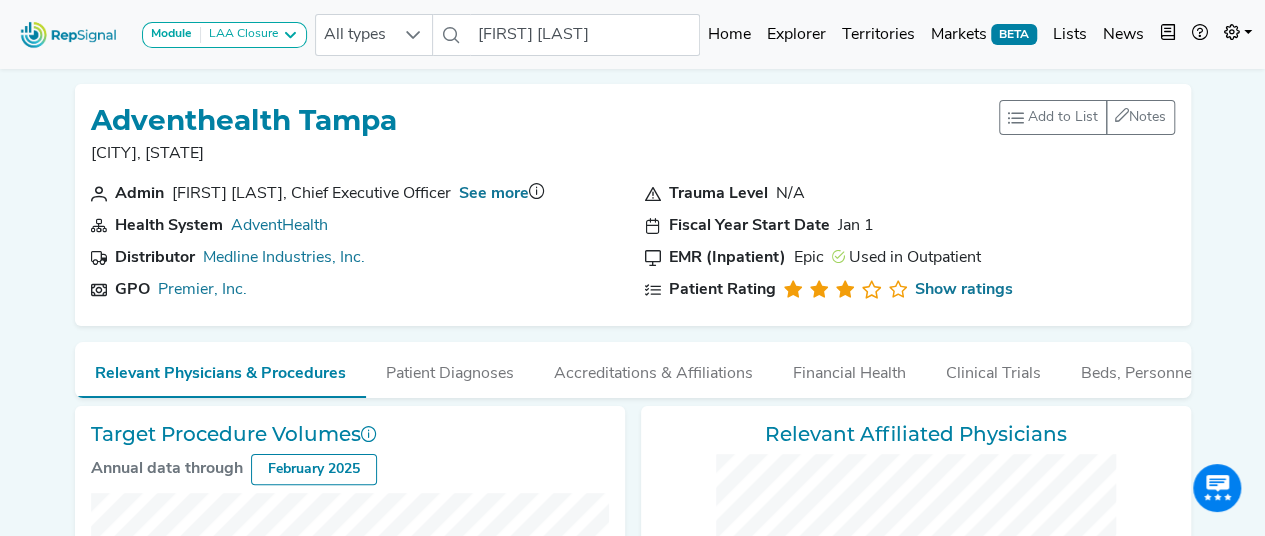 checkbox on "false" 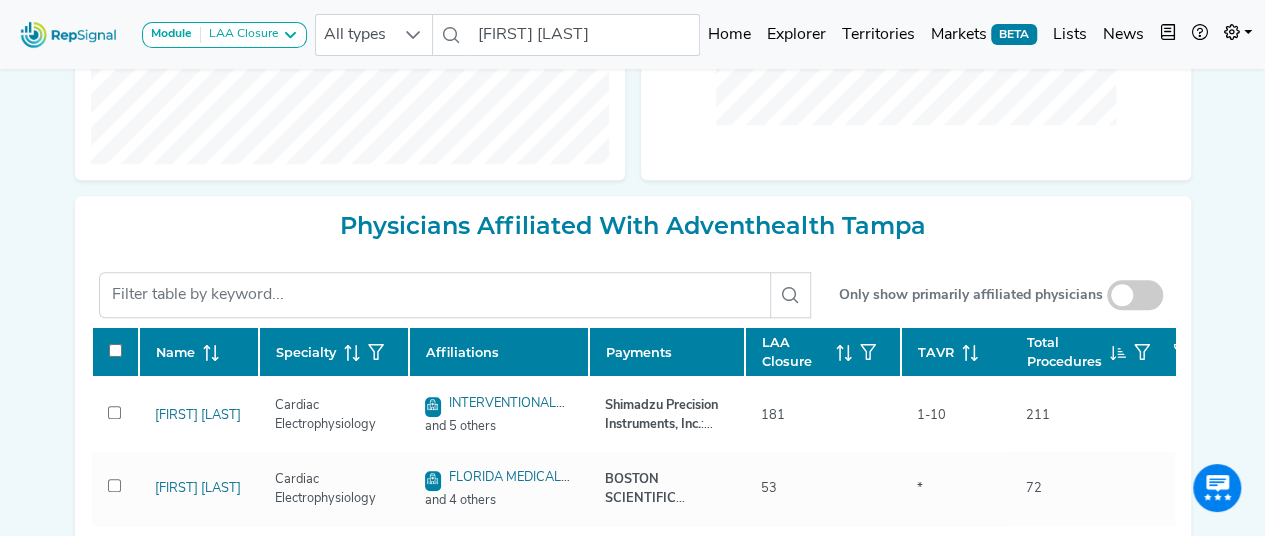 scroll, scrollTop: 763, scrollLeft: 0, axis: vertical 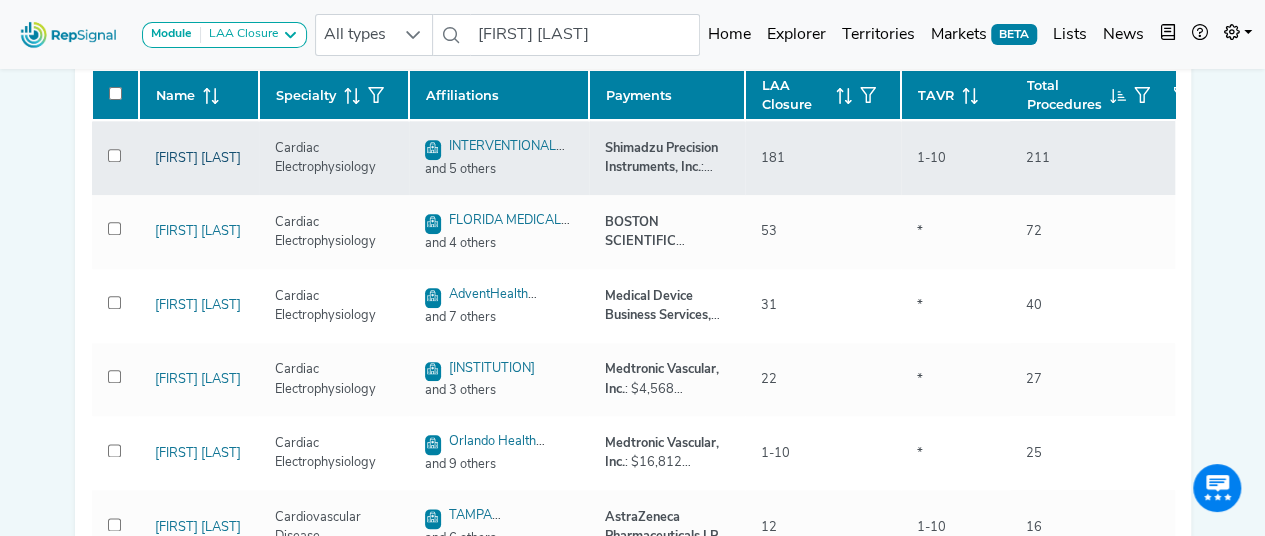 click on "Luis Annoni-Suau" 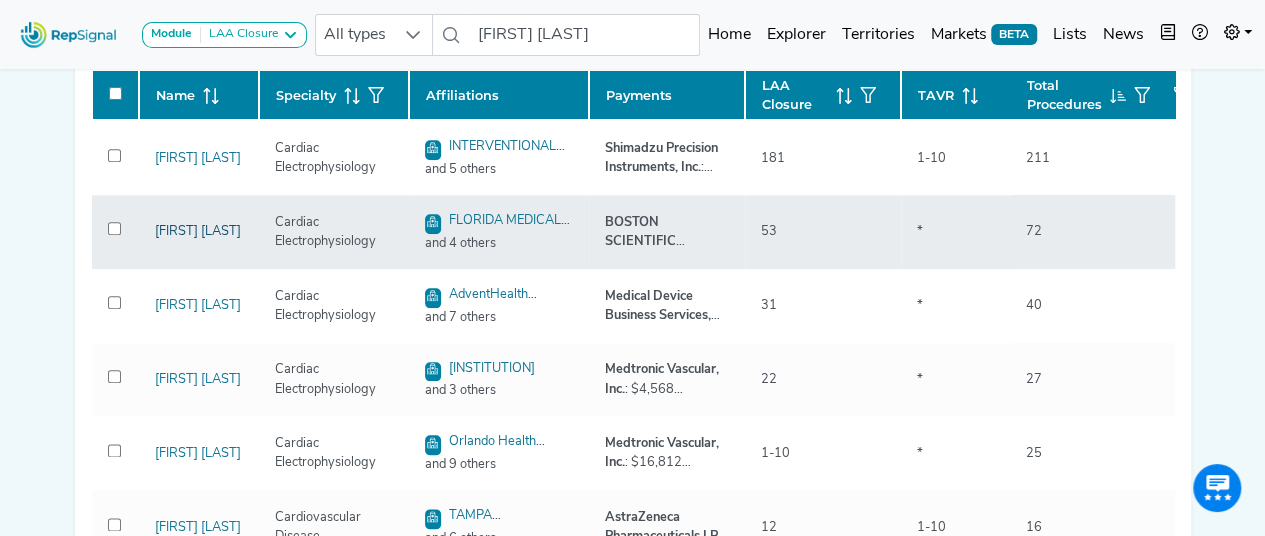 click on "Paul [LAST]" 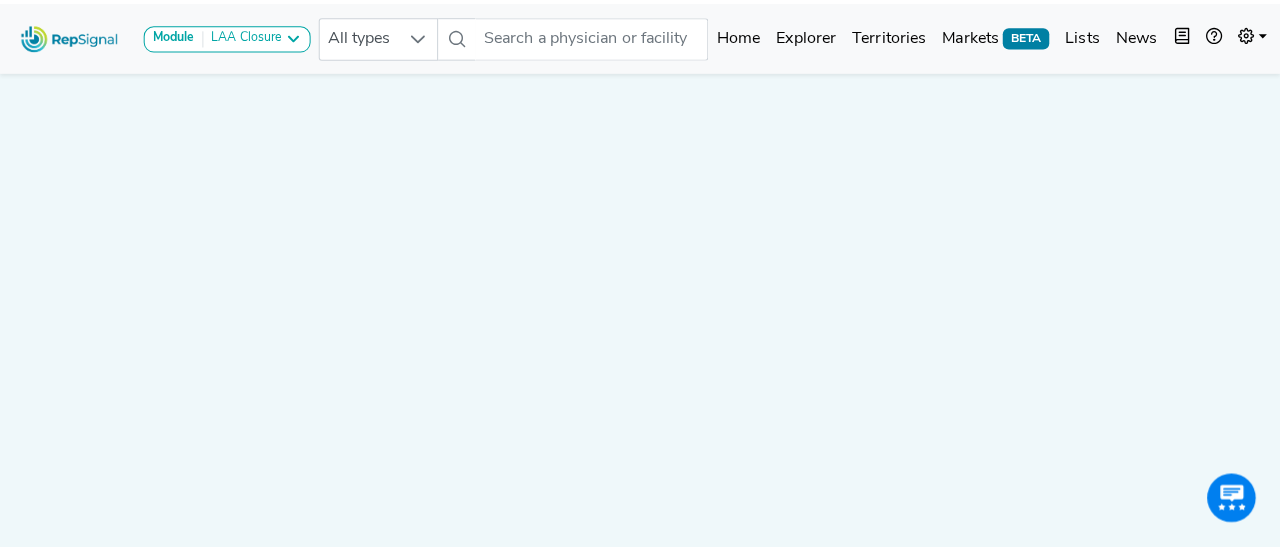 scroll, scrollTop: 0, scrollLeft: 0, axis: both 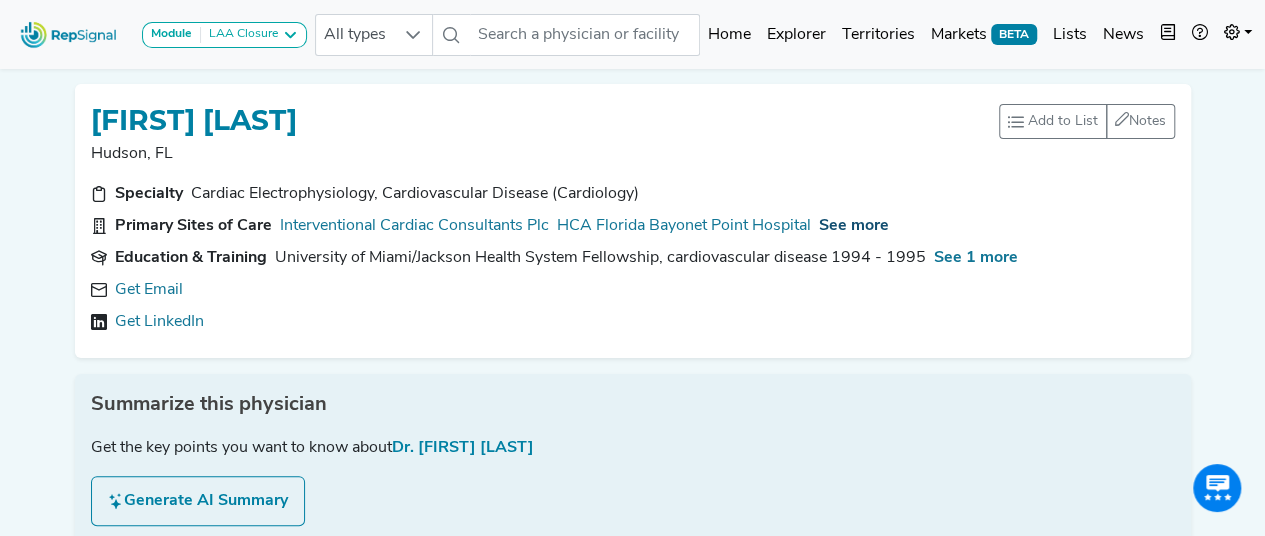 click on "See more" at bounding box center (854, 226) 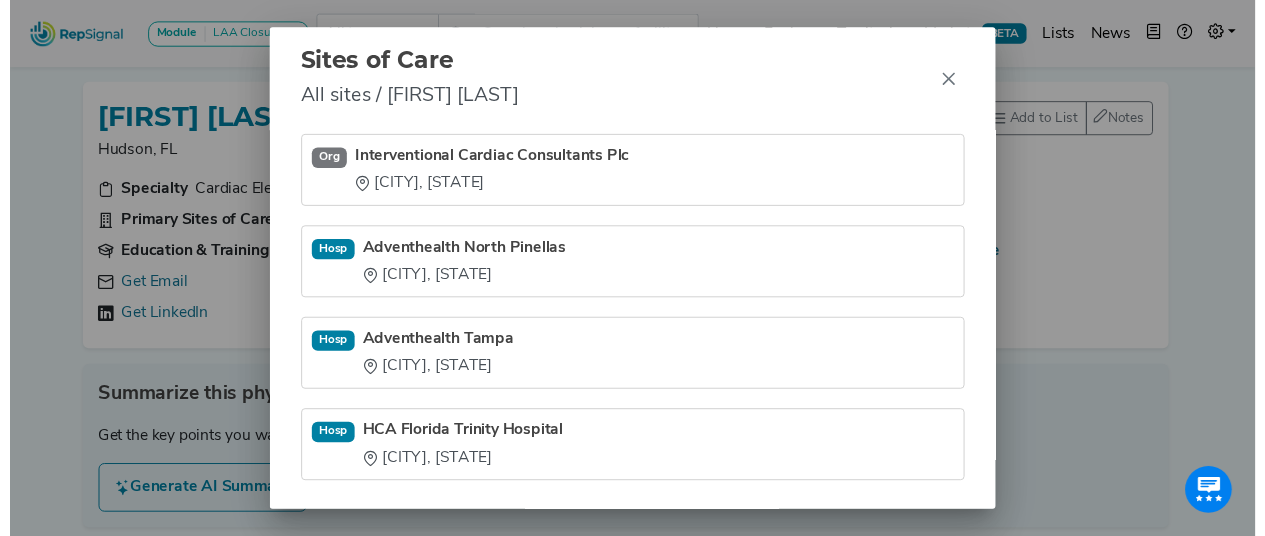 scroll, scrollTop: 202, scrollLeft: 0, axis: vertical 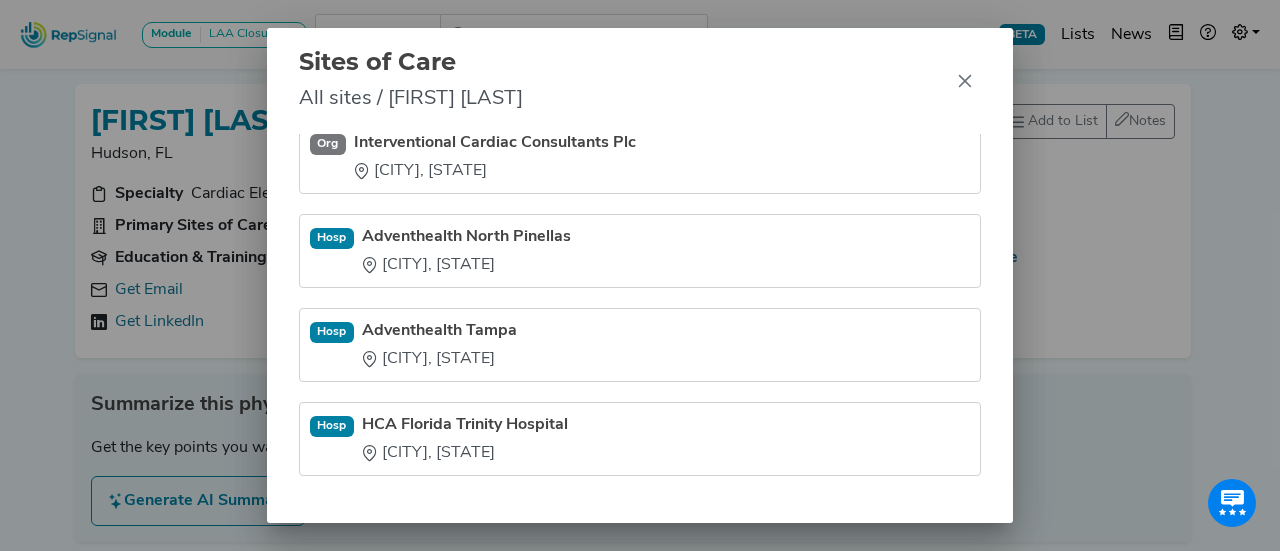 click on "Sites of Care All sites / Luis Annoni-Suau Office Interventional Cardiac Consultants Plc    Trinity, FL Hosp HCA Florida Bayonet Point Hospital    Hudson, FL Org Interventional Cardiac Consultants Plc    Clearwater, FL Hosp Adventhealth North Pinellas    Tarpon Springs, FL Hosp Adventhealth Tampa    Tampa, FL Hosp HCA Florida Trinity Hospital    Trinity, FL" 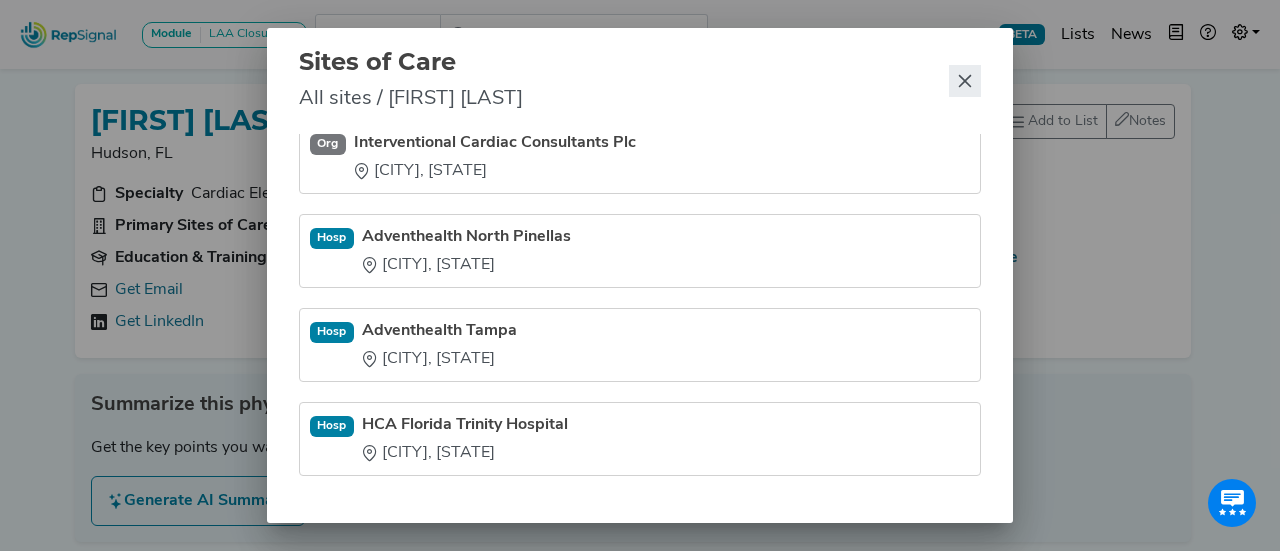 click 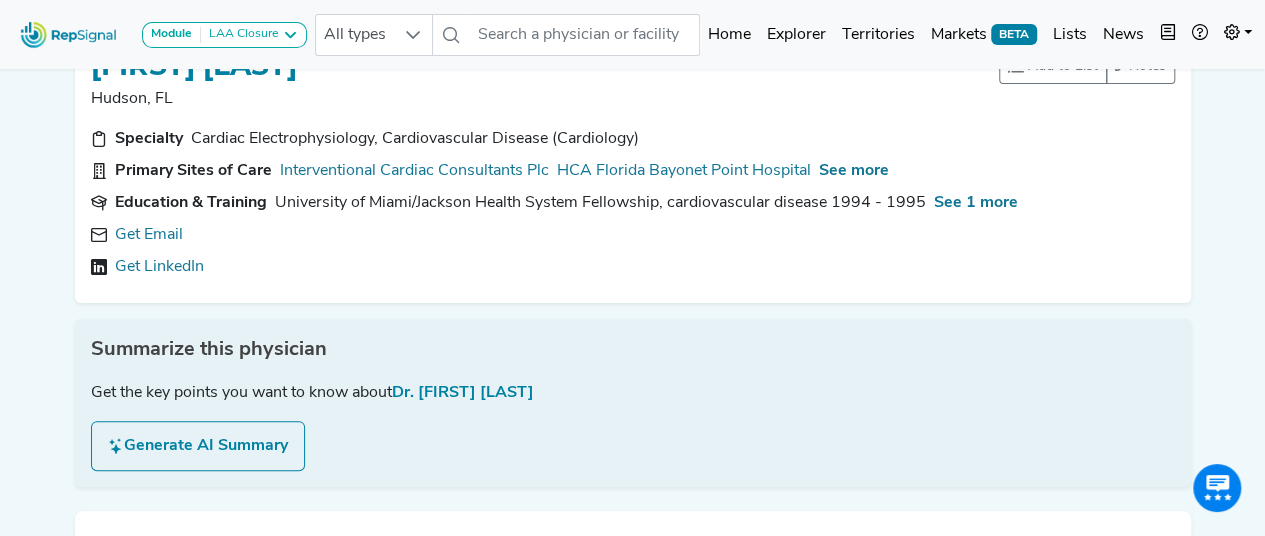 scroll, scrollTop: 53, scrollLeft: 0, axis: vertical 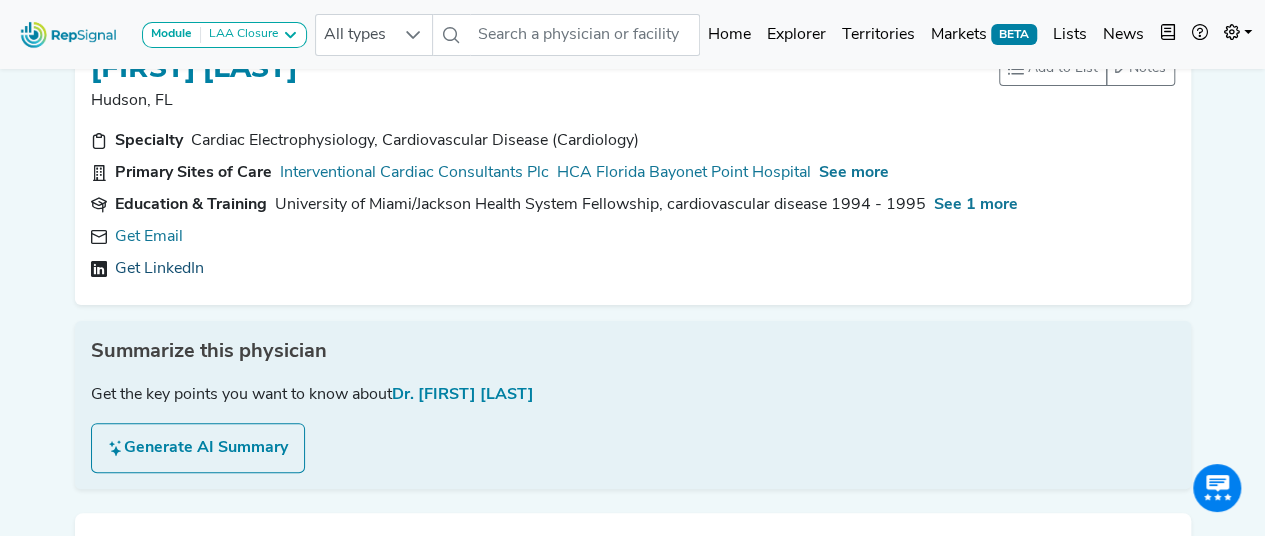 click on "Get LinkedIn" at bounding box center [159, 269] 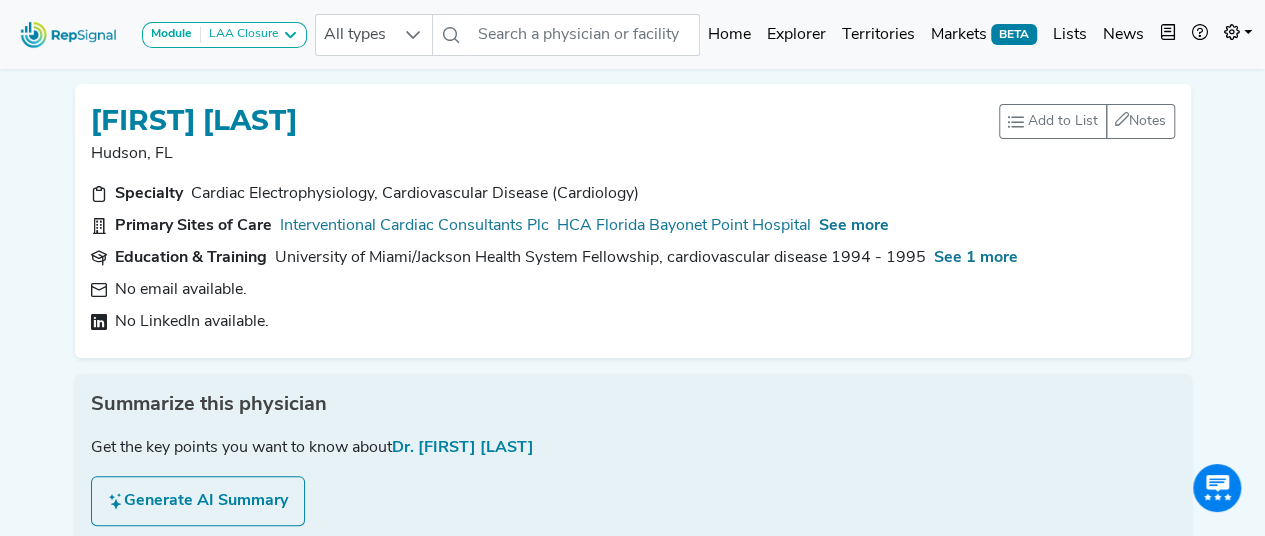 scroll, scrollTop: 0, scrollLeft: 1, axis: horizontal 